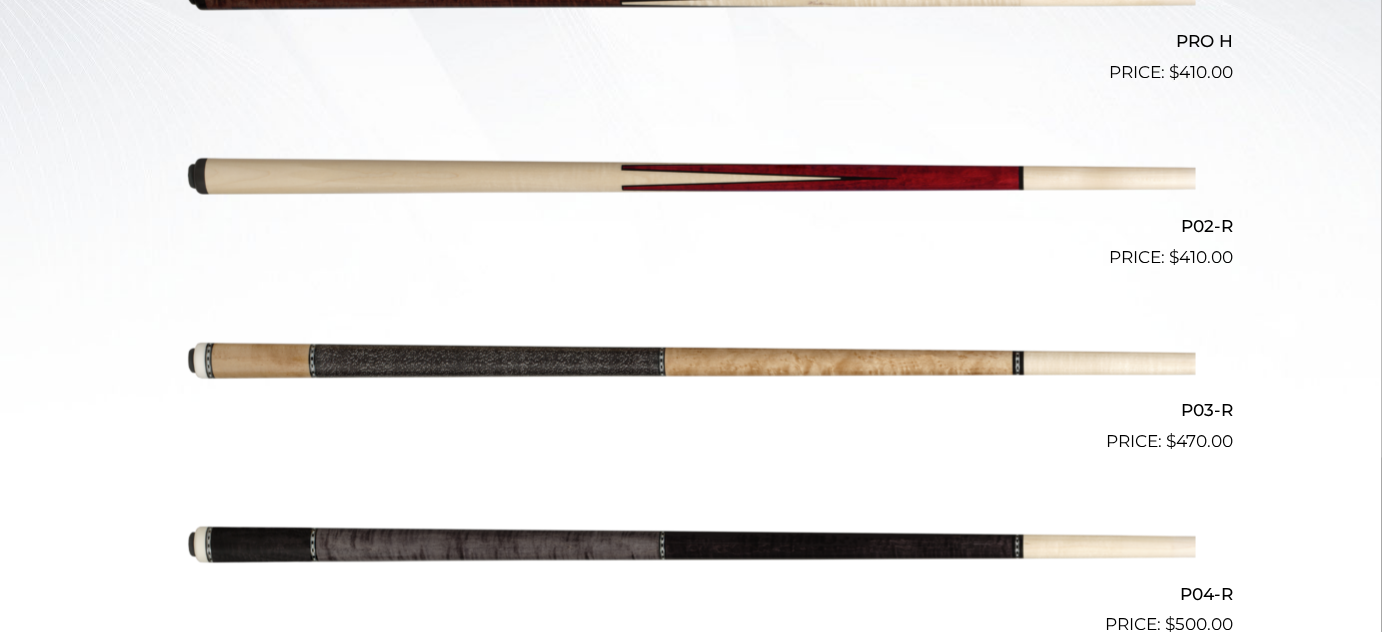 scroll, scrollTop: 0, scrollLeft: 0, axis: both 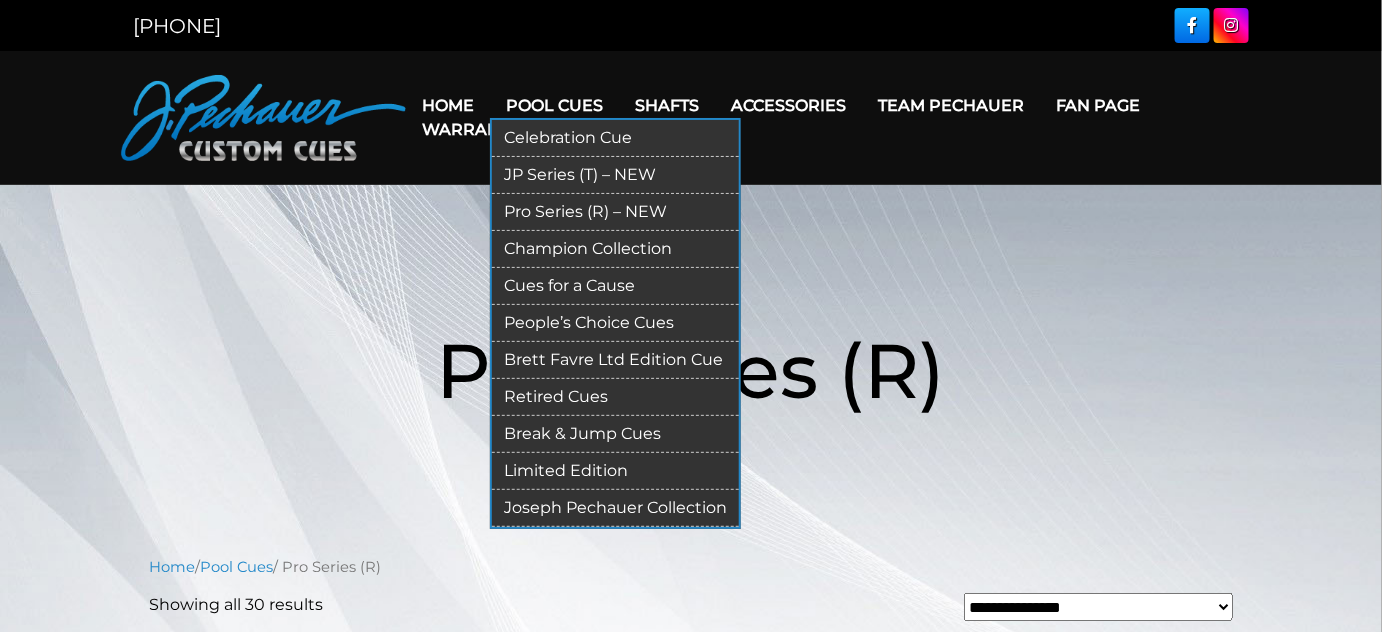 click on "JP Series (T) – NEW" at bounding box center (615, 175) 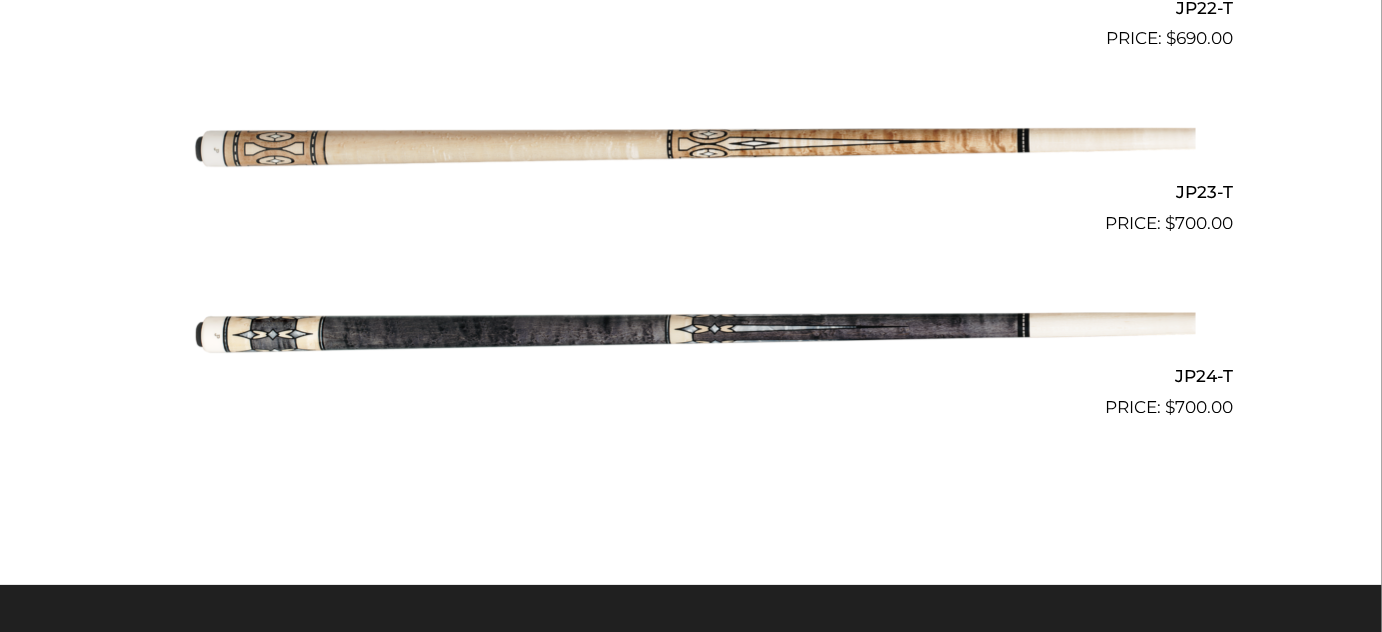 scroll, scrollTop: 4636, scrollLeft: 0, axis: vertical 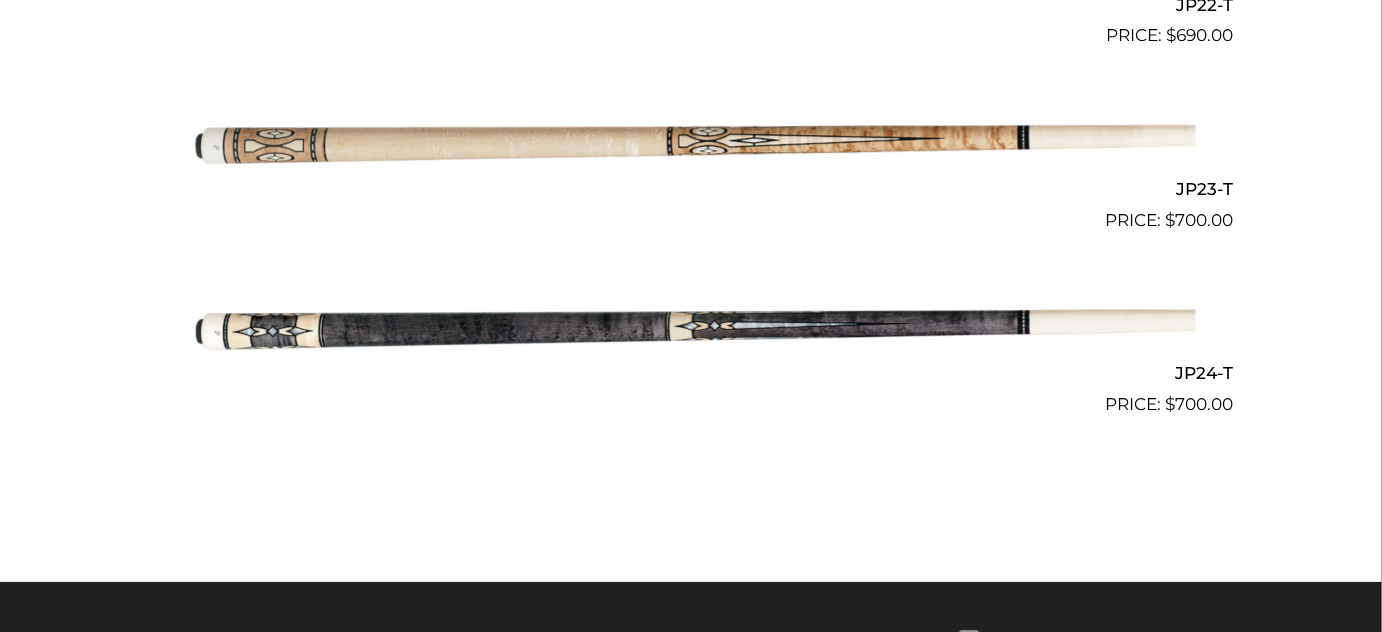 click at bounding box center [691, 326] 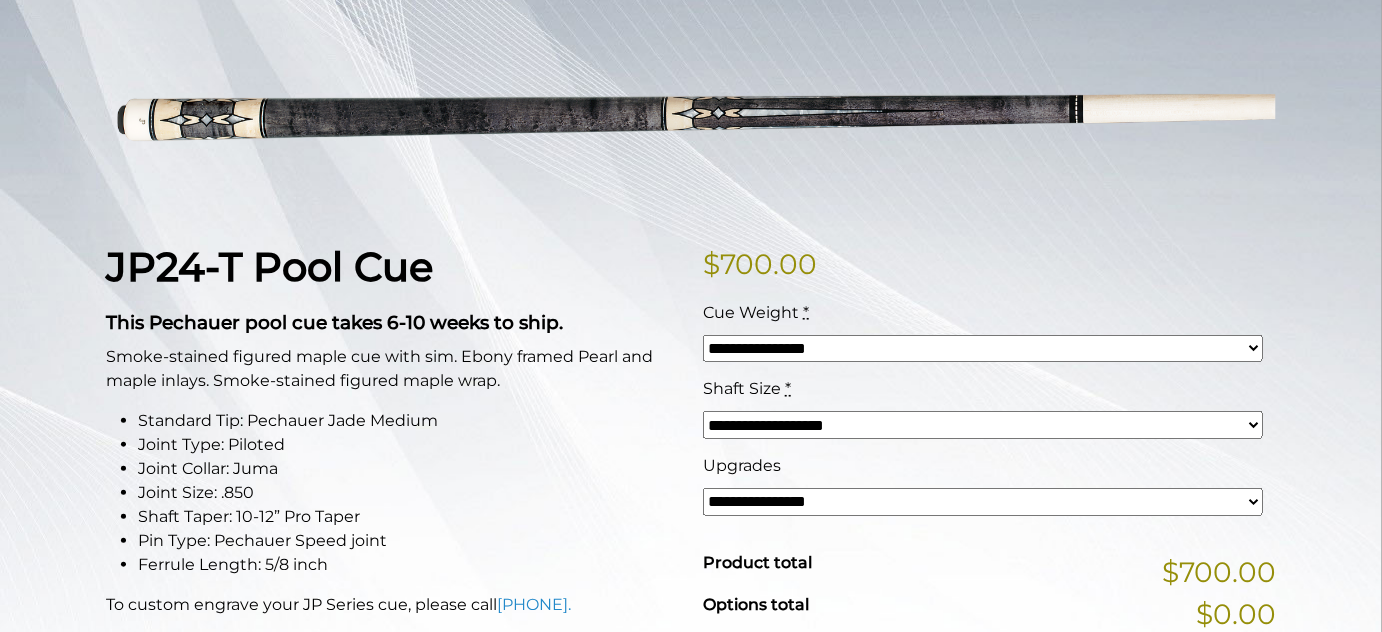 scroll, scrollTop: 363, scrollLeft: 0, axis: vertical 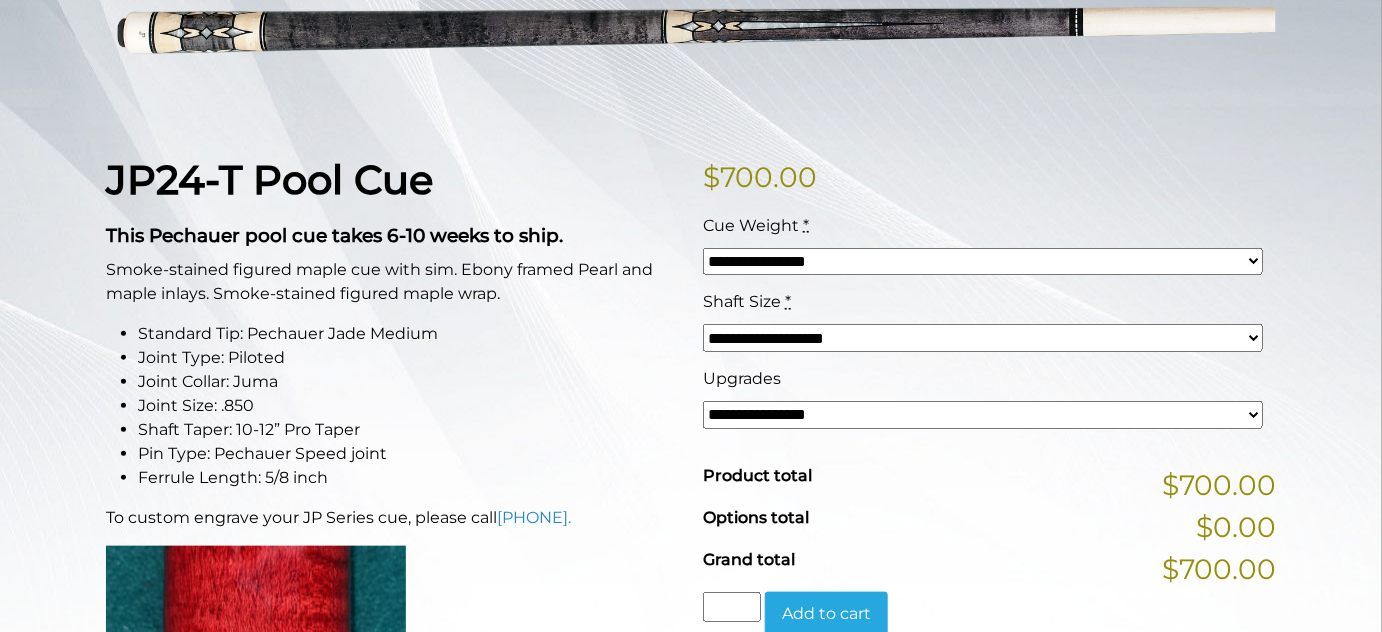 click on "**********" at bounding box center [983, 415] 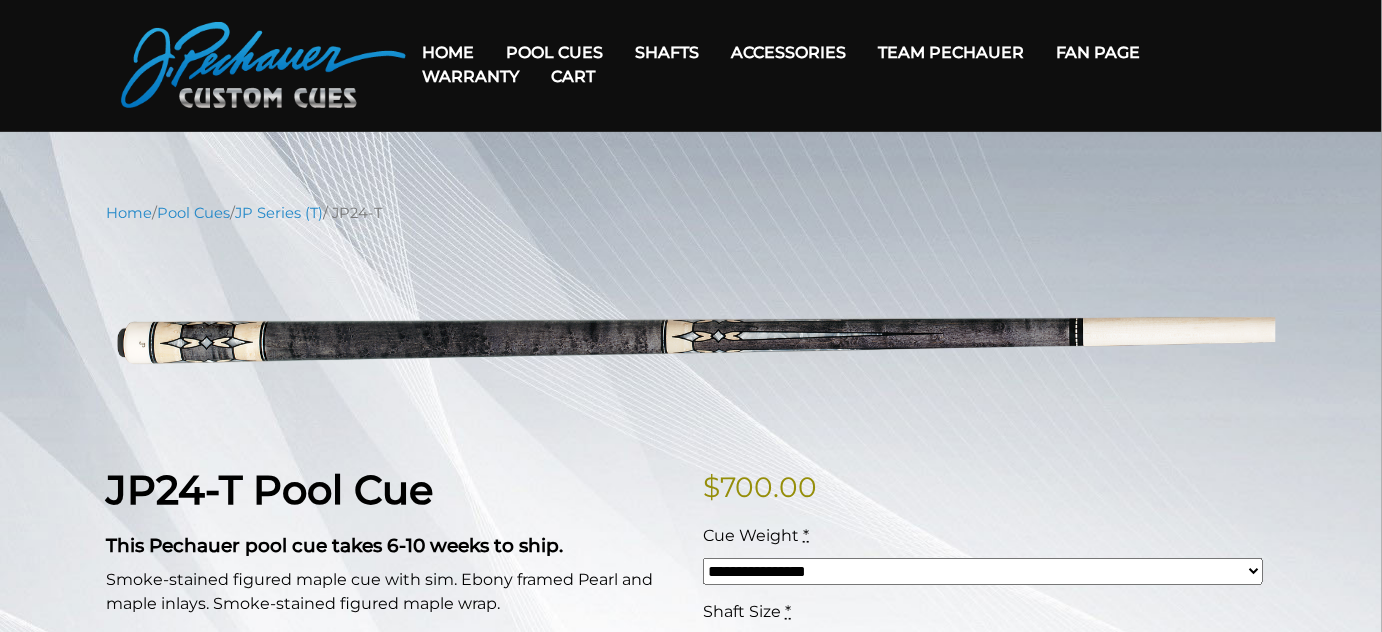 scroll, scrollTop: 0, scrollLeft: 0, axis: both 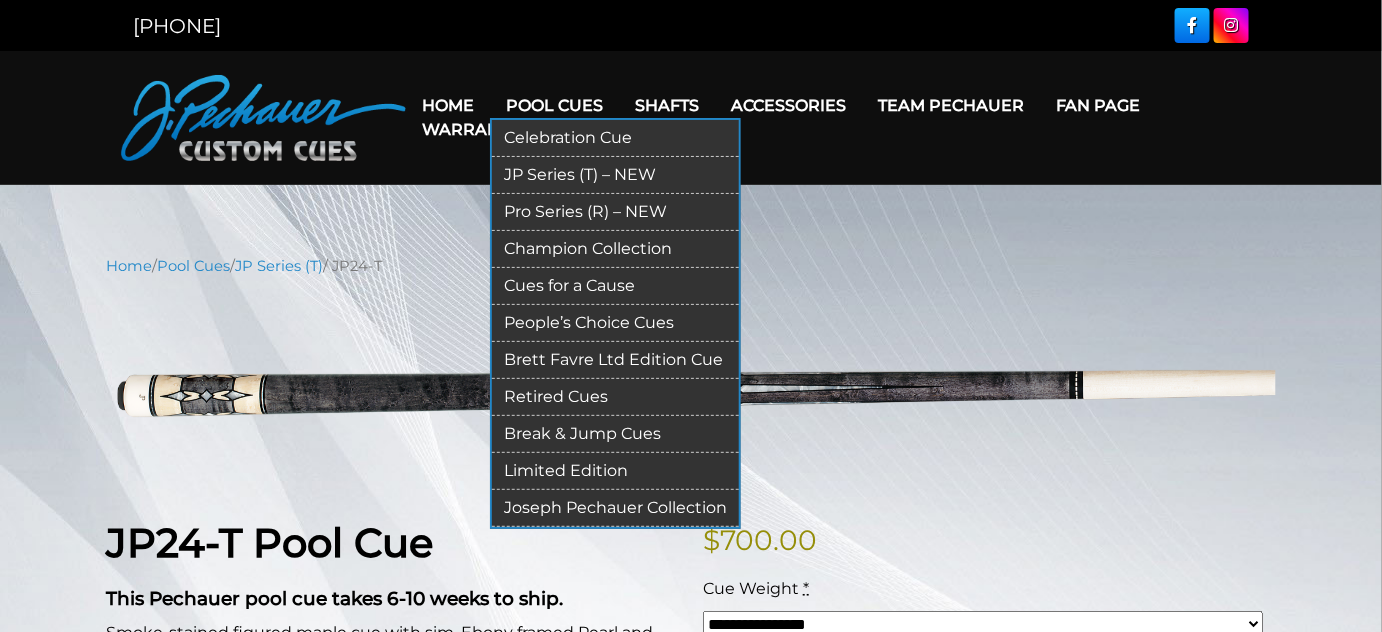 click on "Champion Collection" at bounding box center (615, 249) 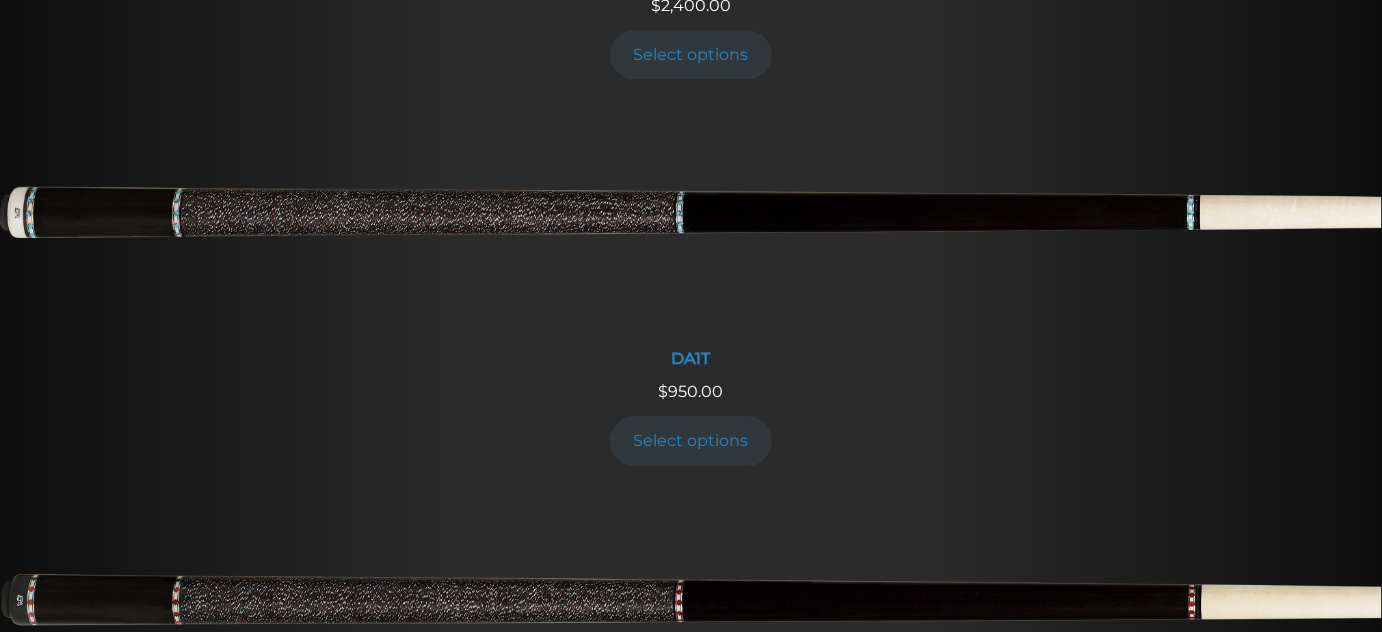 scroll, scrollTop: 1818, scrollLeft: 0, axis: vertical 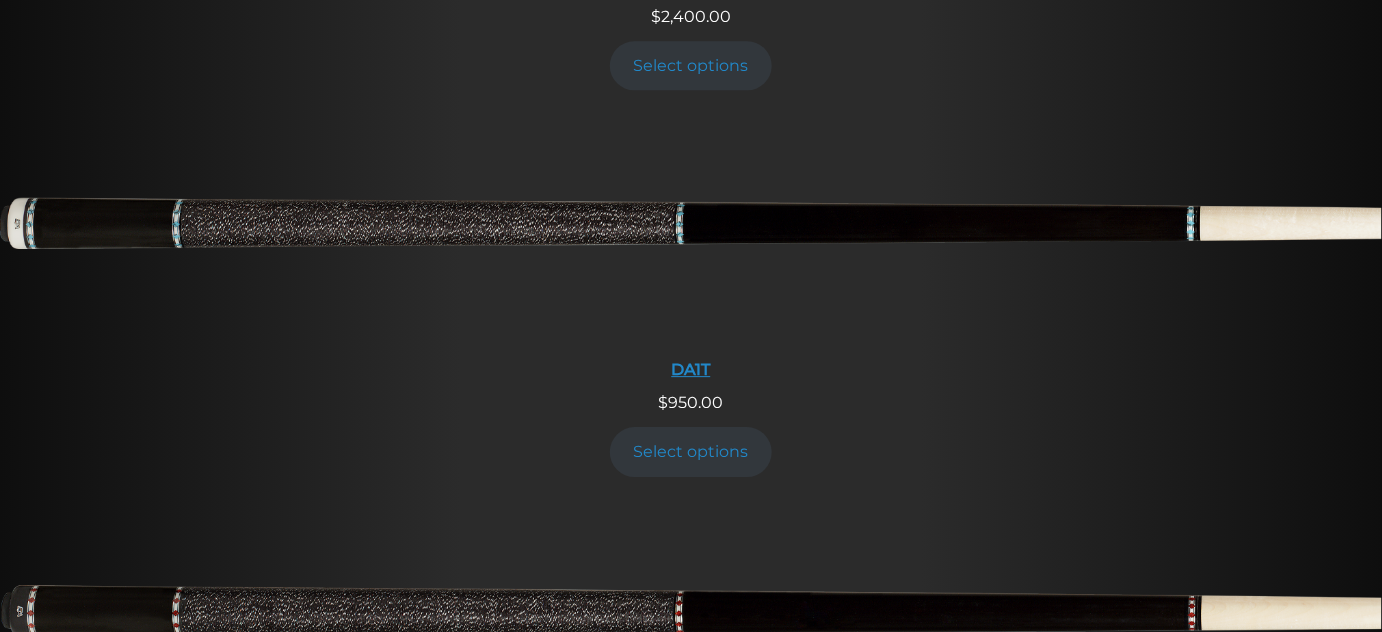 click at bounding box center (691, 233) 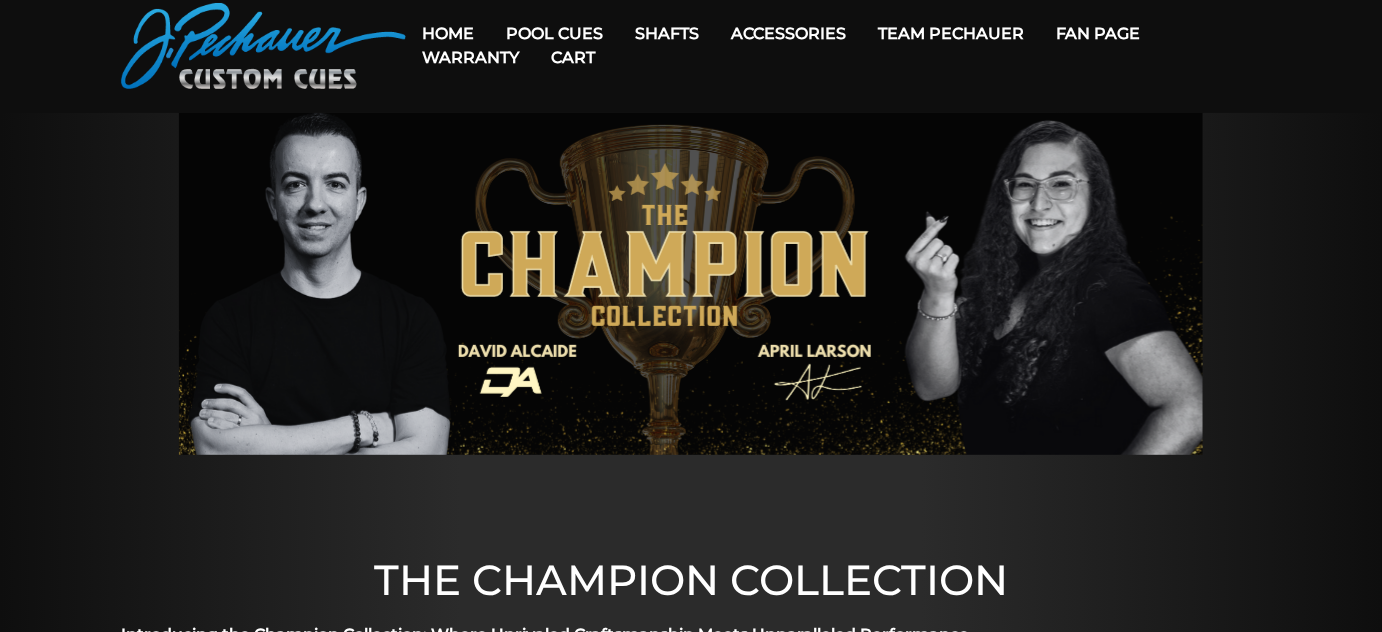 scroll, scrollTop: 0, scrollLeft: 0, axis: both 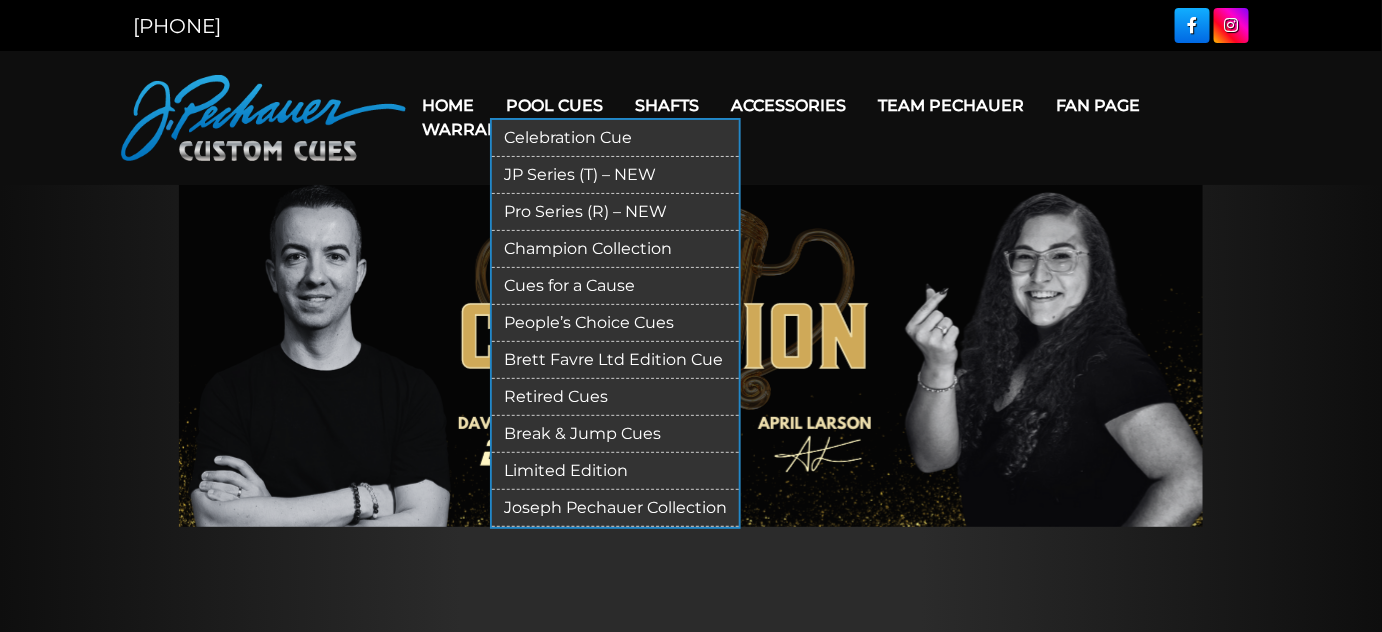 click on "Limited Edition" at bounding box center [615, 471] 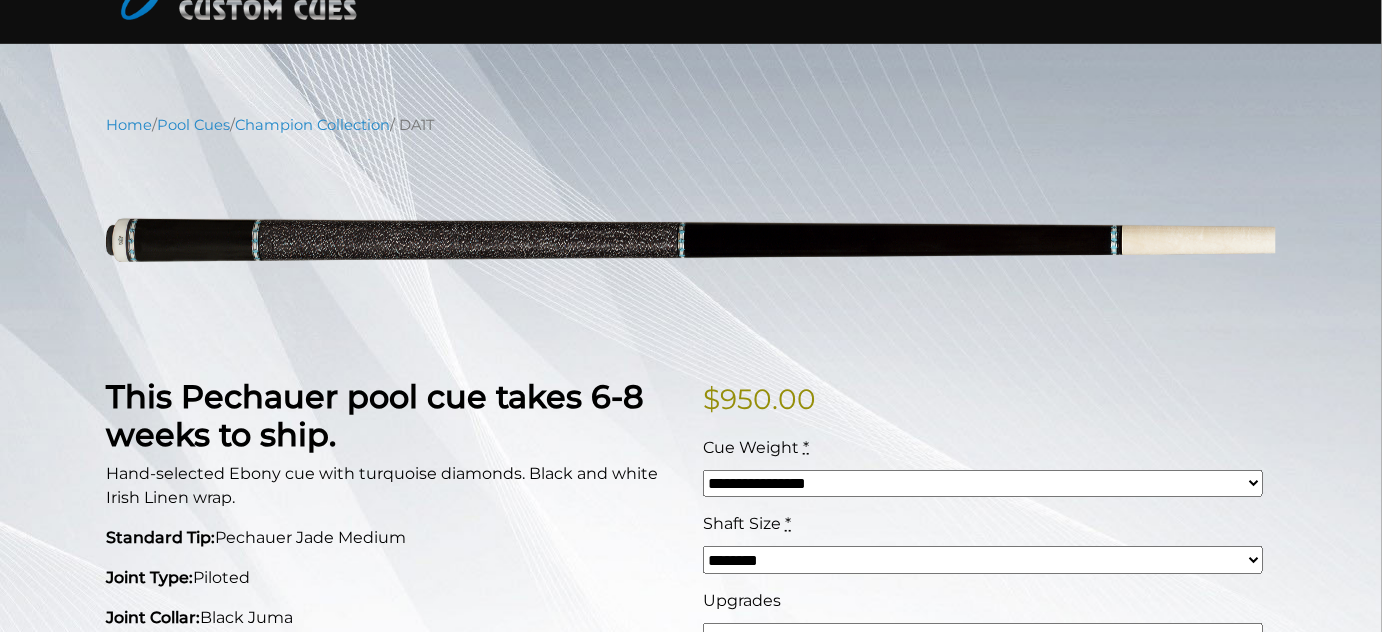 scroll, scrollTop: 0, scrollLeft: 0, axis: both 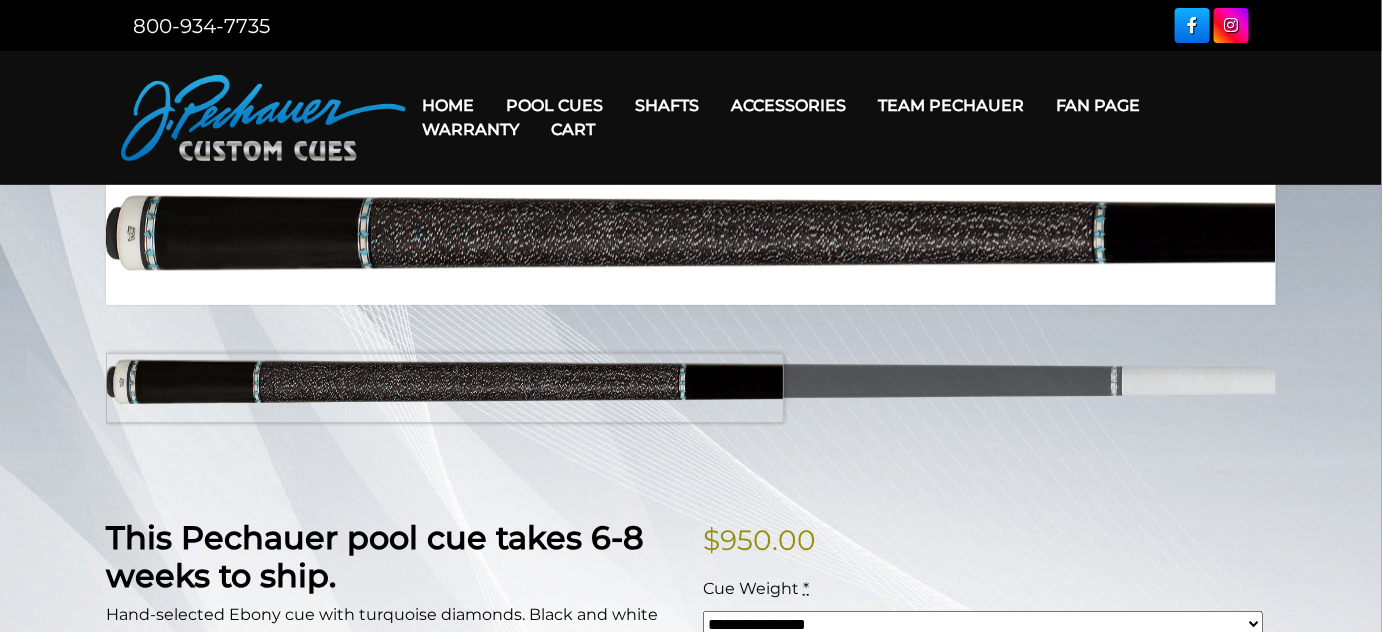 click at bounding box center (691, 389) 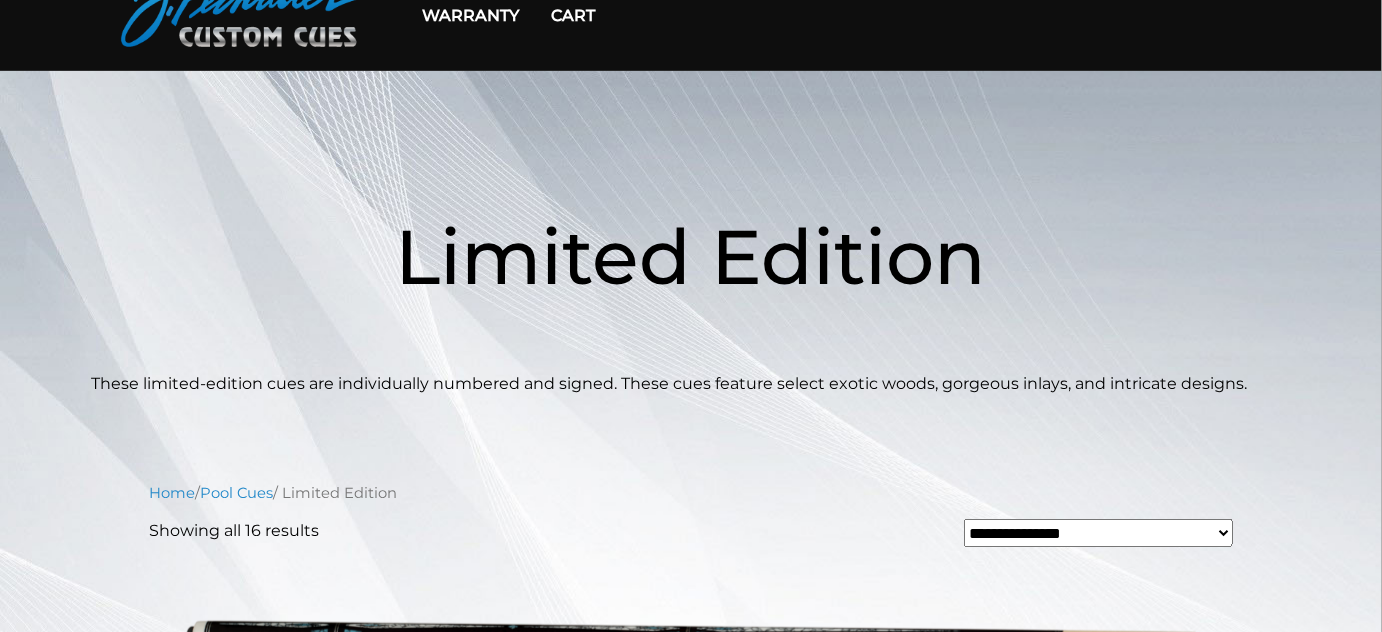 scroll, scrollTop: 0, scrollLeft: 0, axis: both 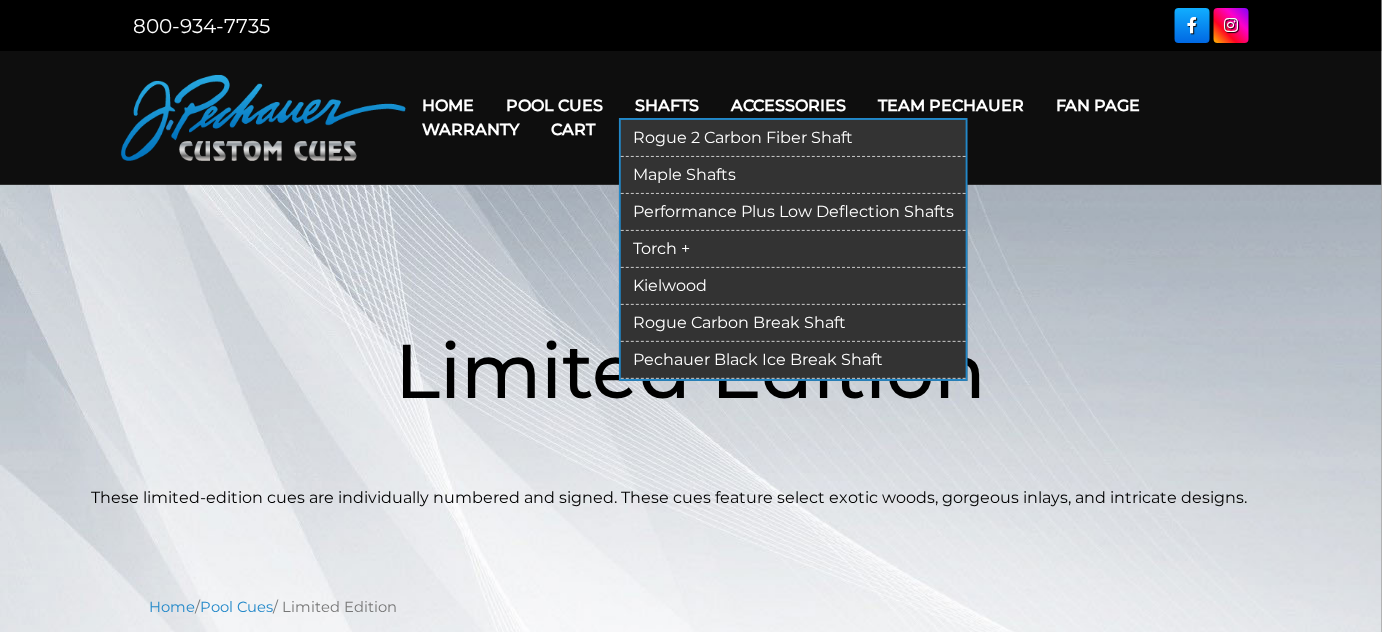 click on "Shafts" at bounding box center (667, 105) 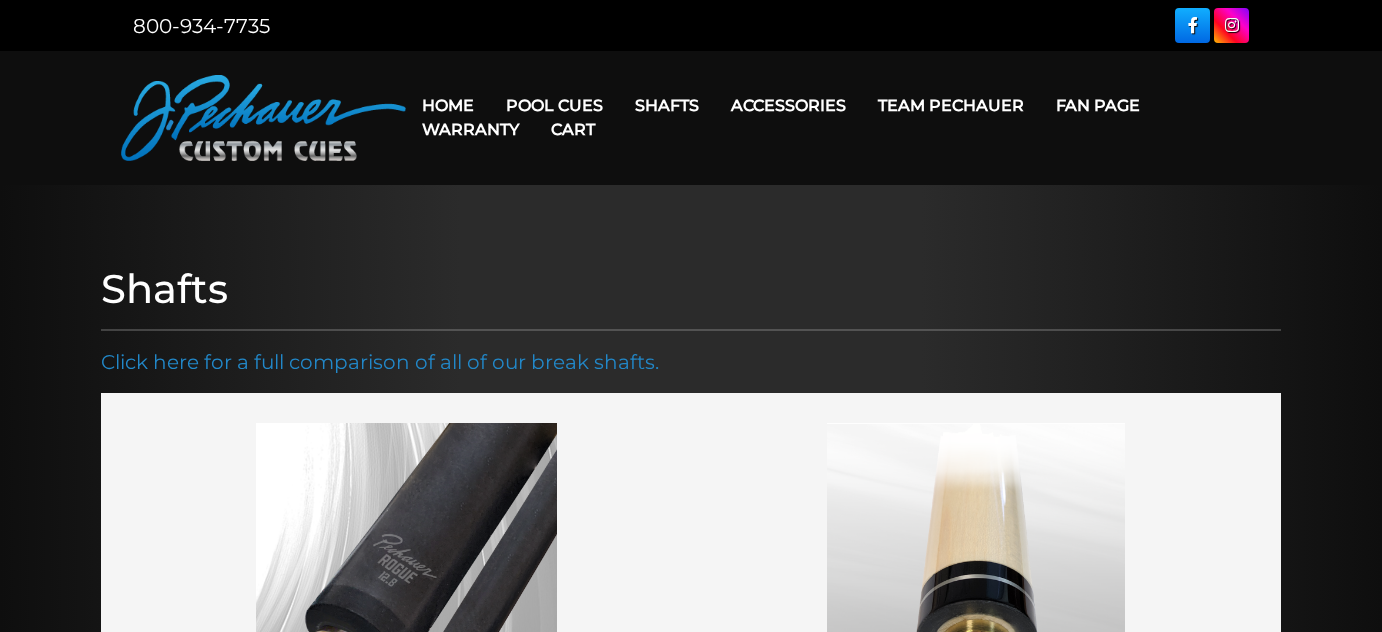 scroll, scrollTop: 0, scrollLeft: 0, axis: both 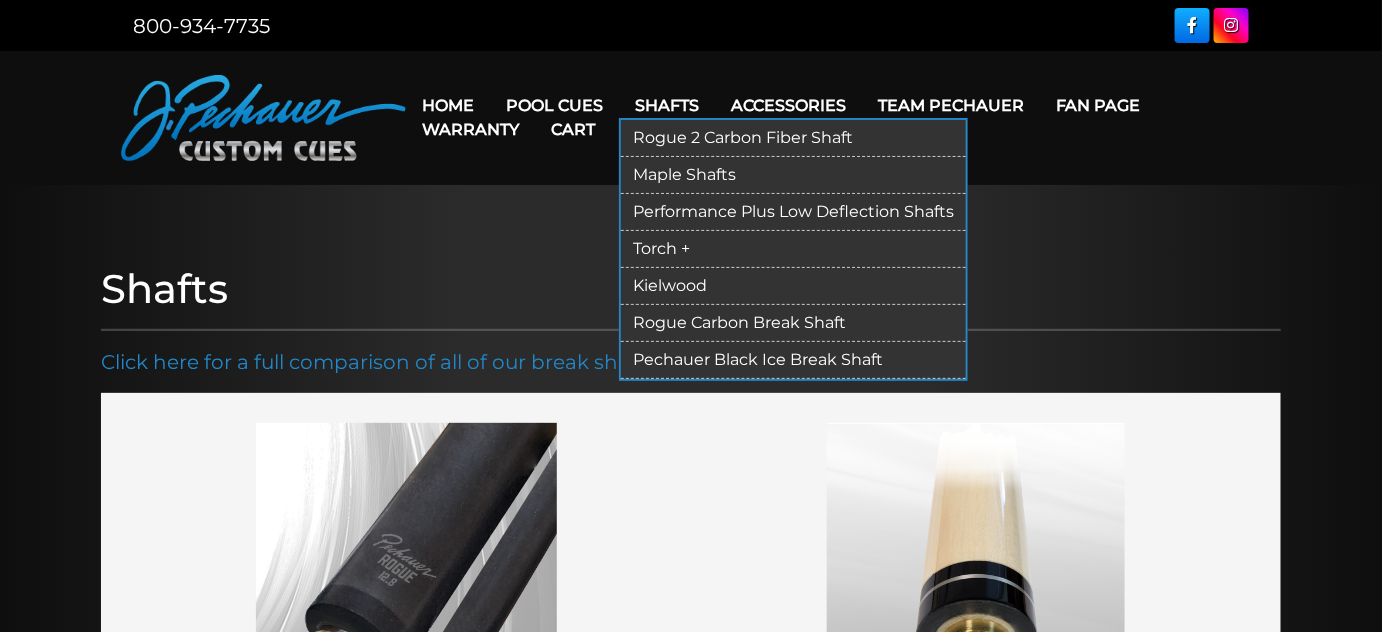 click on "Rogue Carbon Break Shaft" at bounding box center (793, 323) 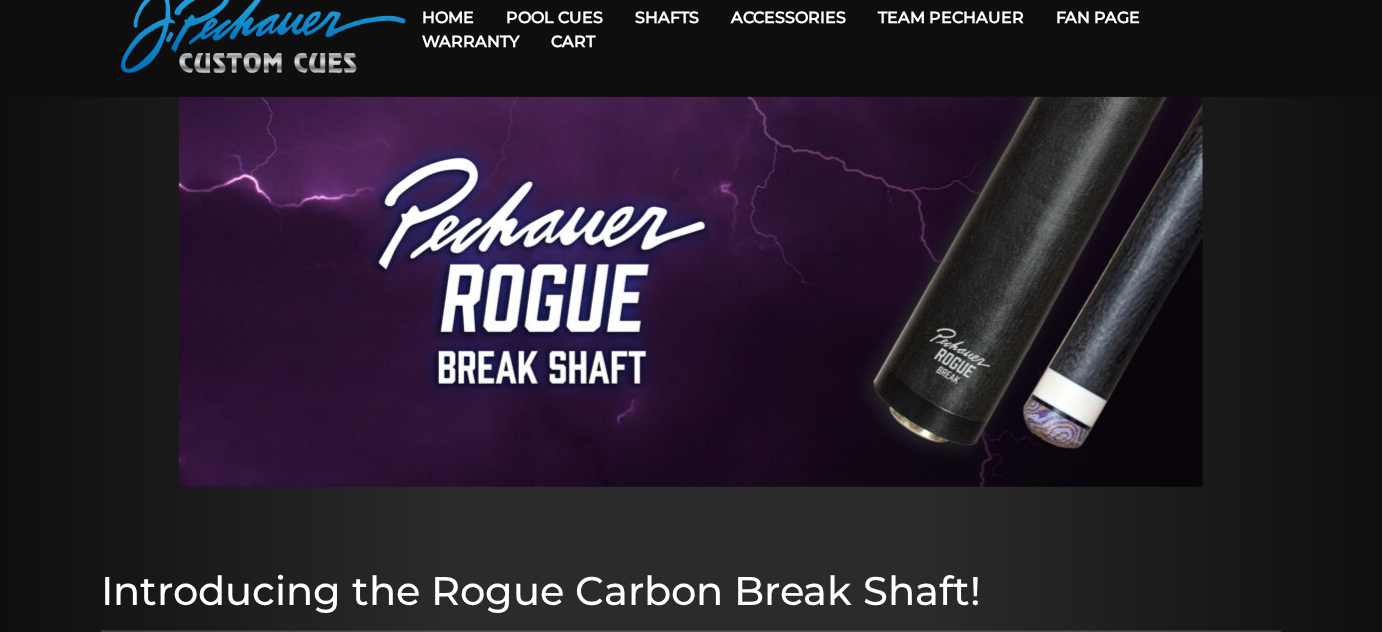 scroll, scrollTop: 0, scrollLeft: 0, axis: both 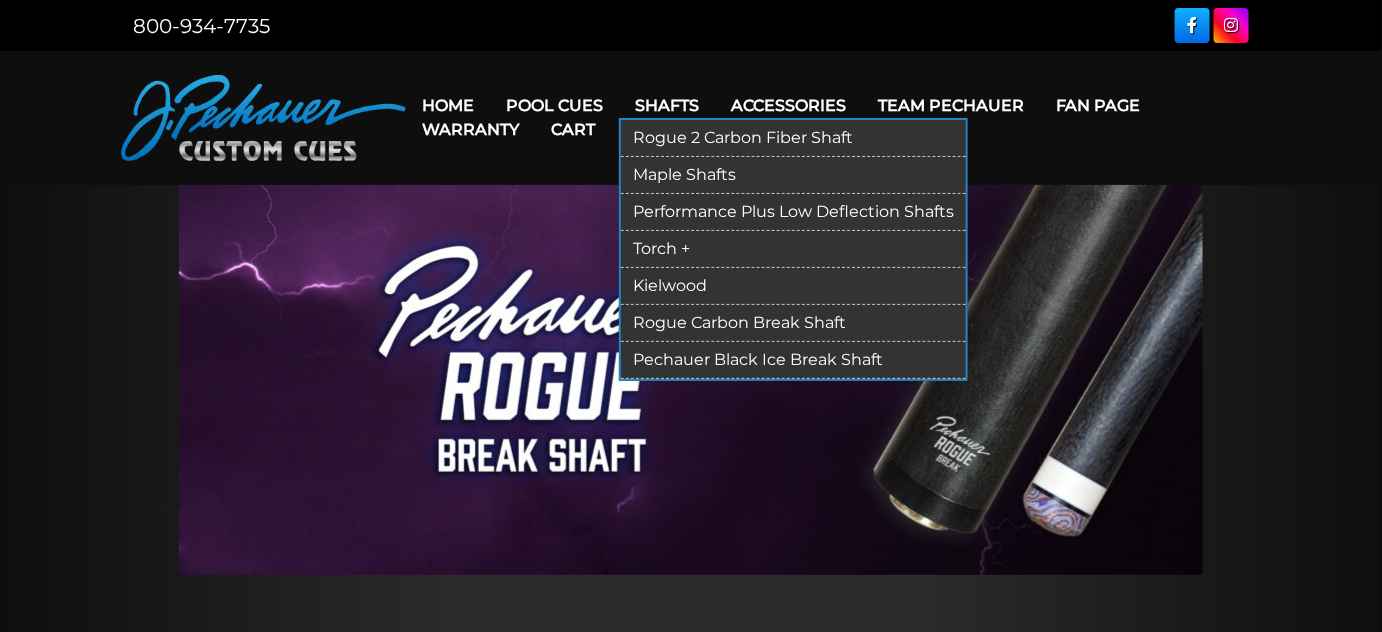 click on "Pechauer Black Ice Break Shaft" at bounding box center [793, 360] 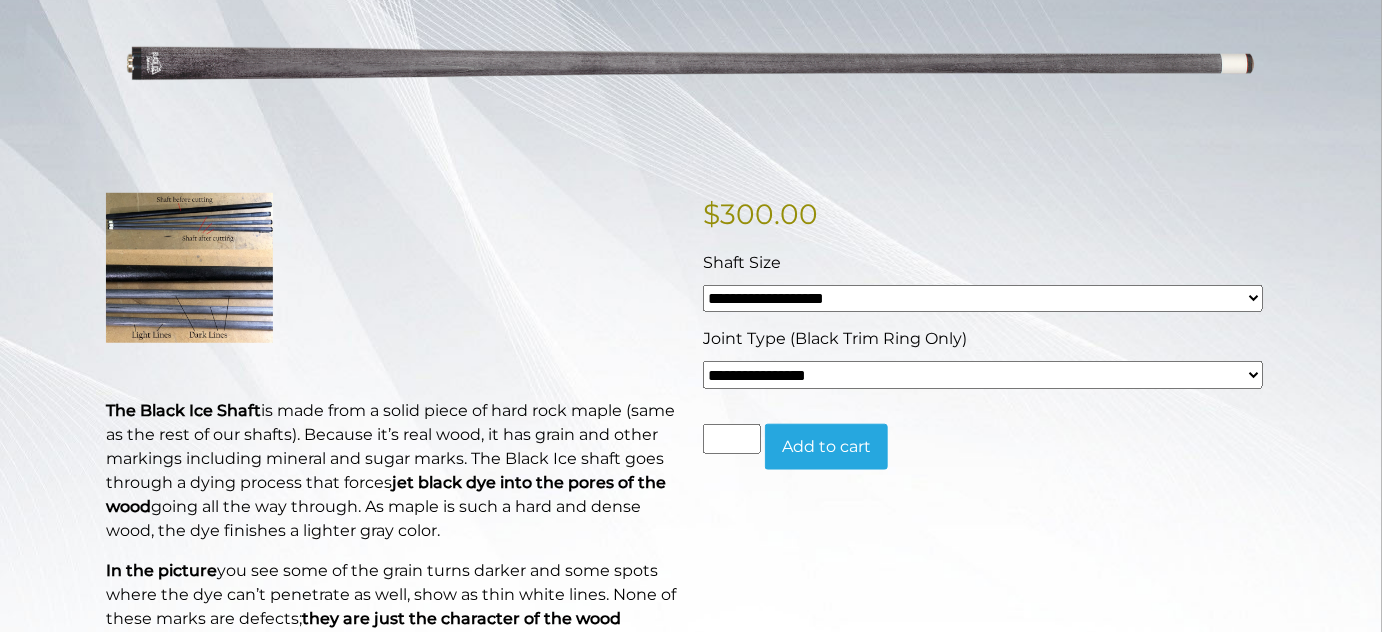 scroll, scrollTop: 363, scrollLeft: 0, axis: vertical 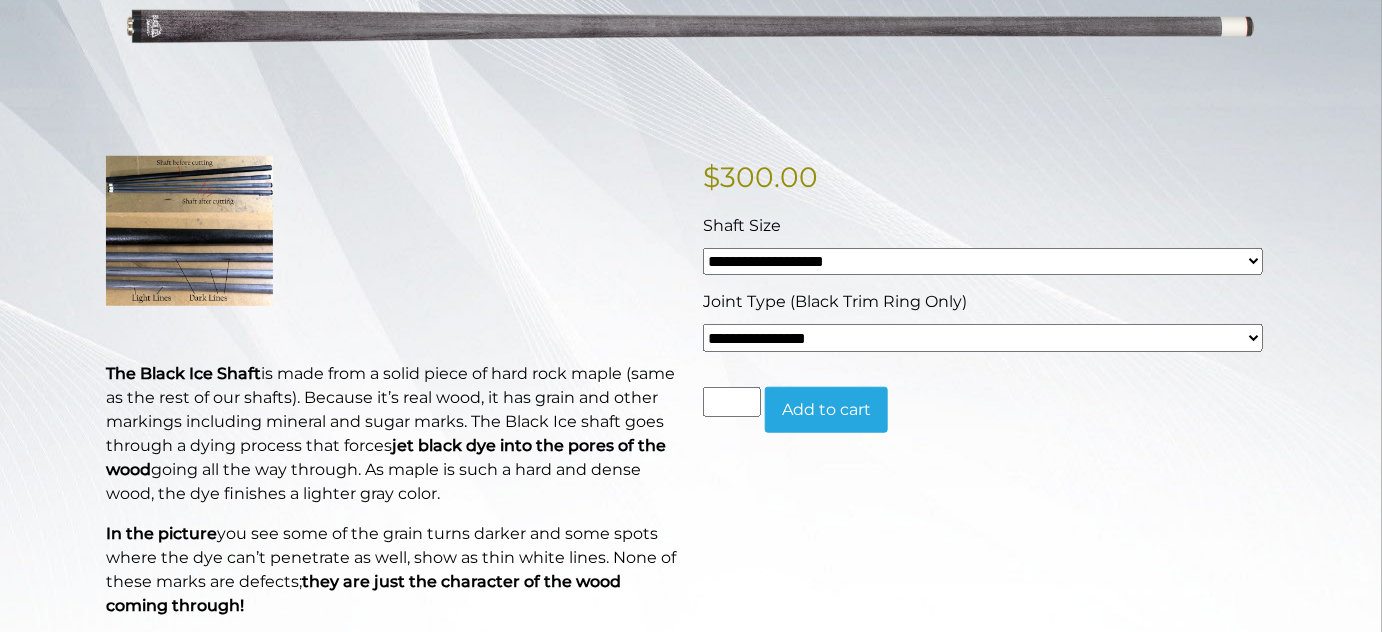 click on "**********" at bounding box center (983, 338) 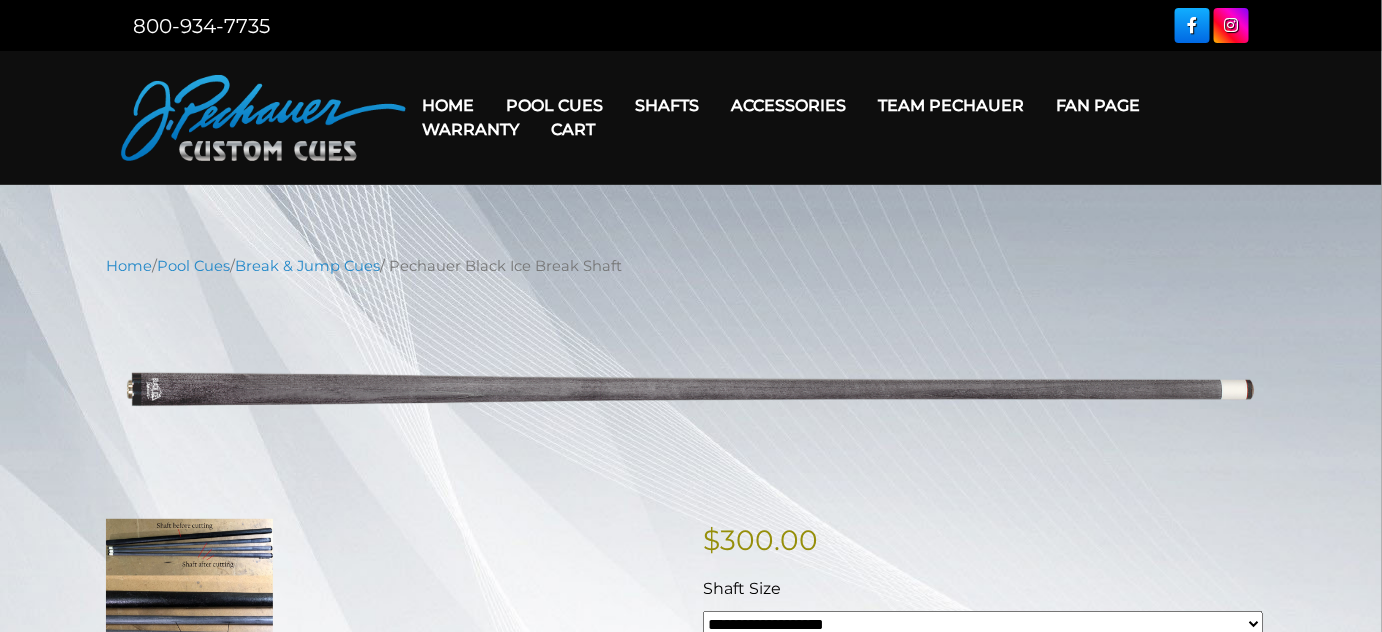 click on "Cart" at bounding box center (573, 129) 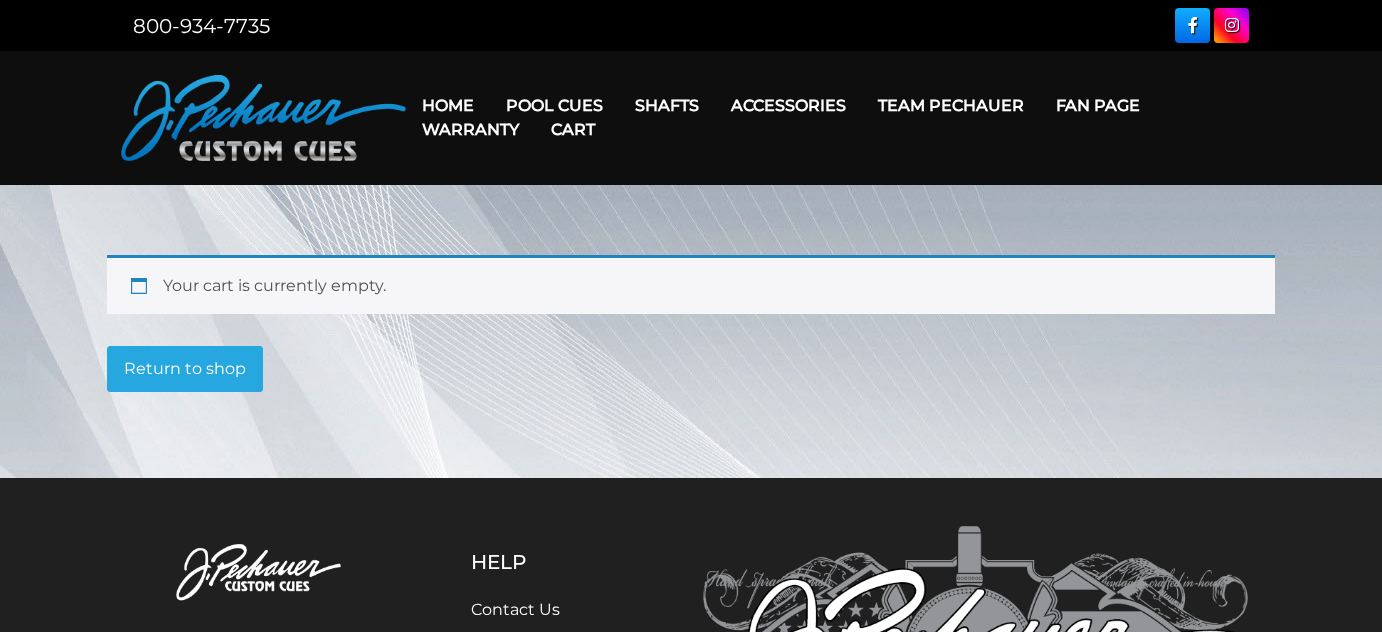 scroll, scrollTop: 0, scrollLeft: 0, axis: both 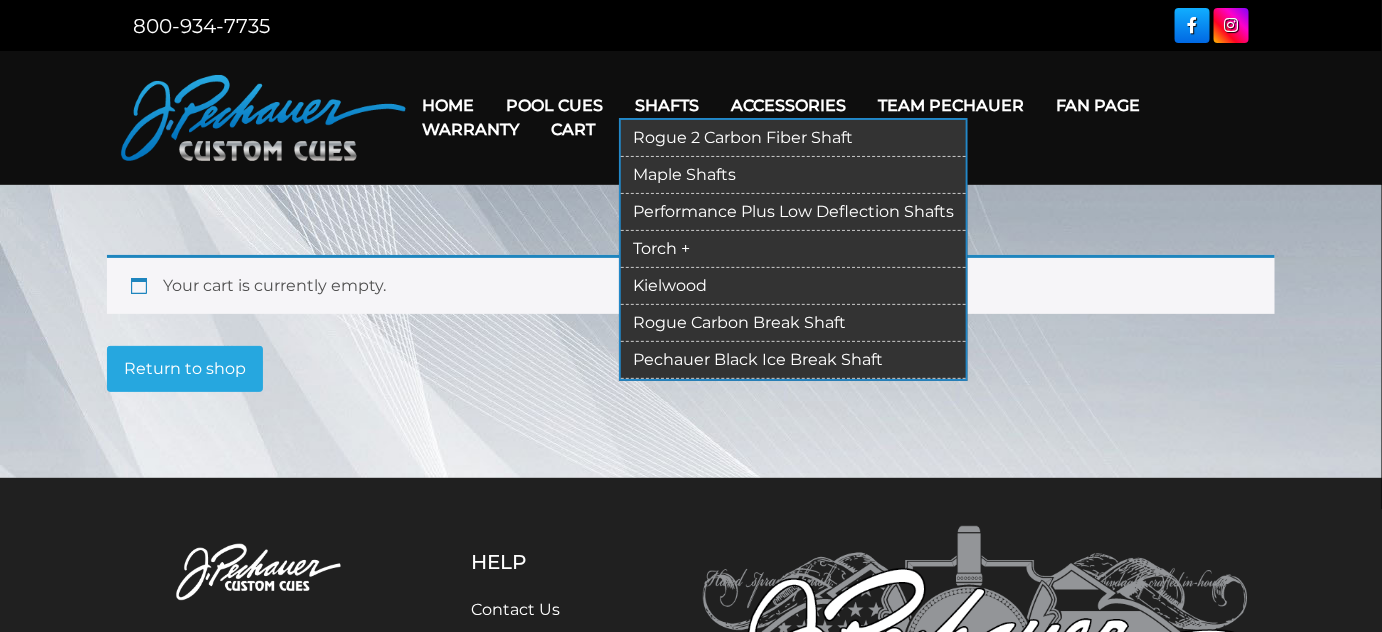 click on "Rogue 2 Carbon Fiber Shaft" at bounding box center (793, 138) 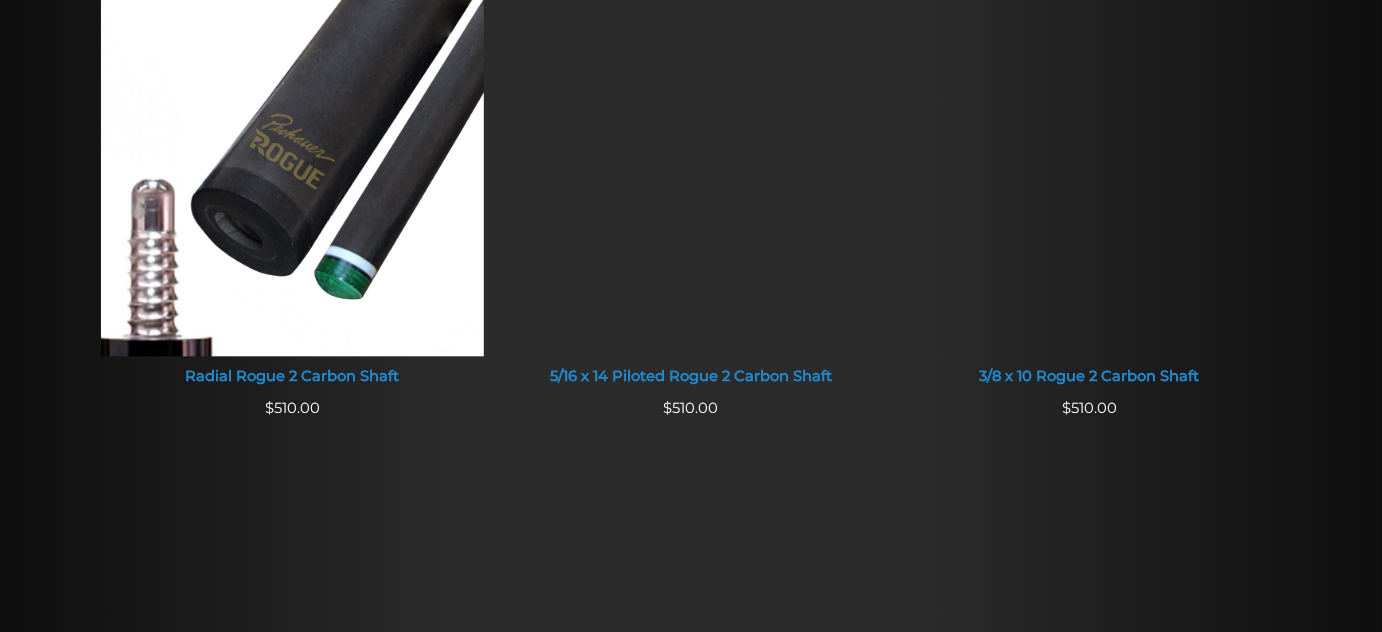 scroll, scrollTop: 1454, scrollLeft: 0, axis: vertical 